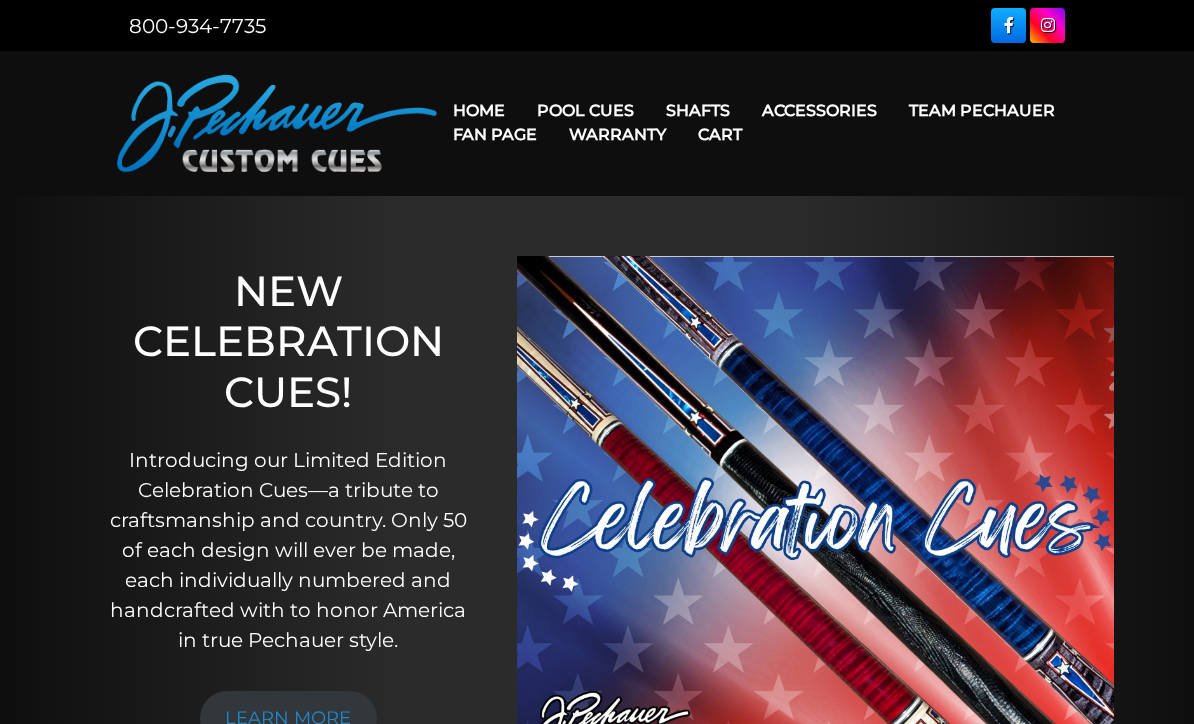 scroll, scrollTop: 0, scrollLeft: 0, axis: both 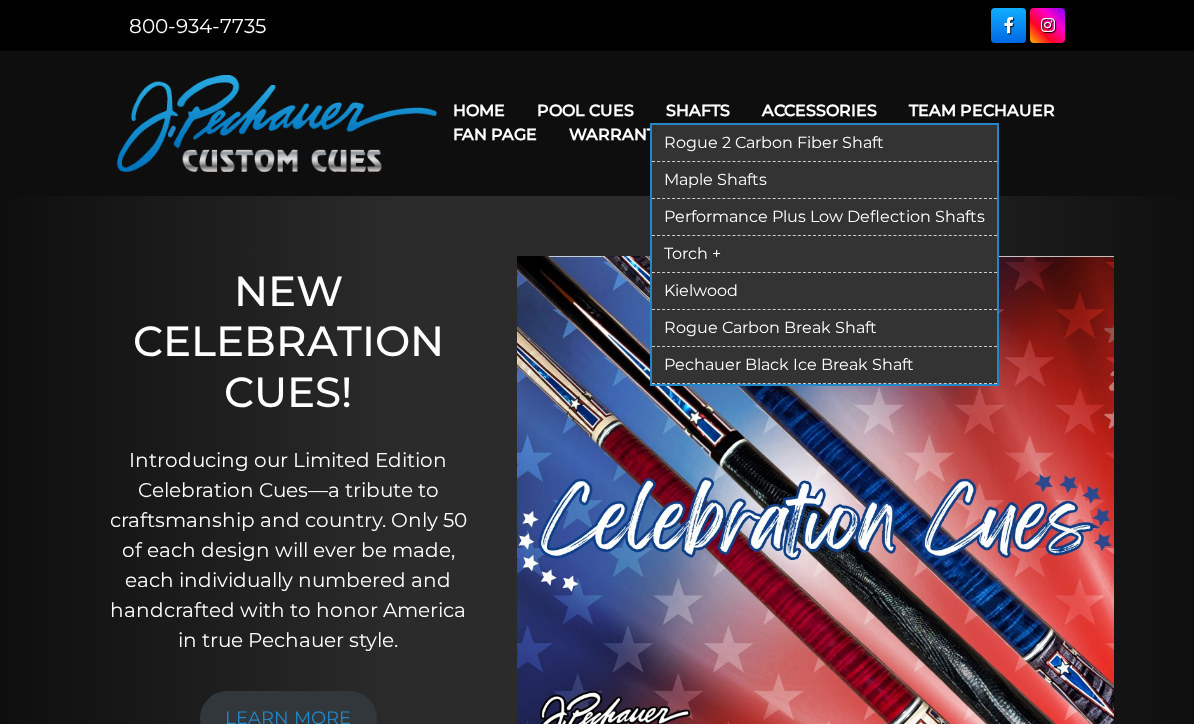 click on "Kielwood" at bounding box center (824, 291) 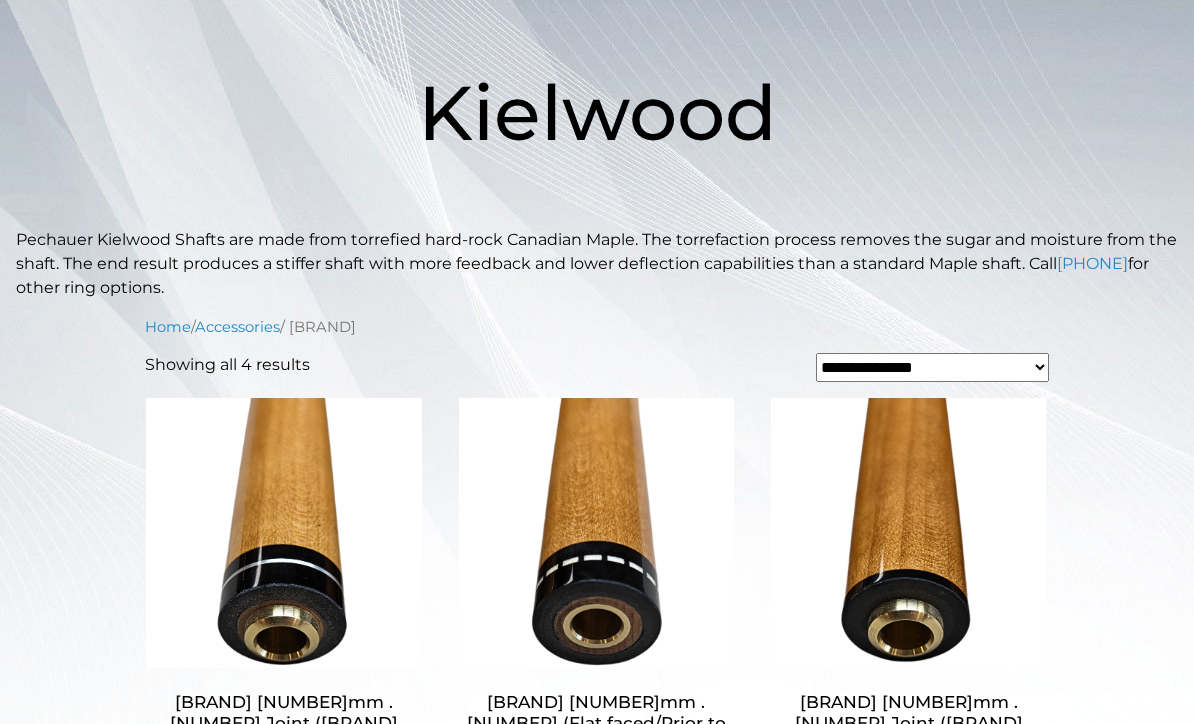 scroll, scrollTop: 286, scrollLeft: 0, axis: vertical 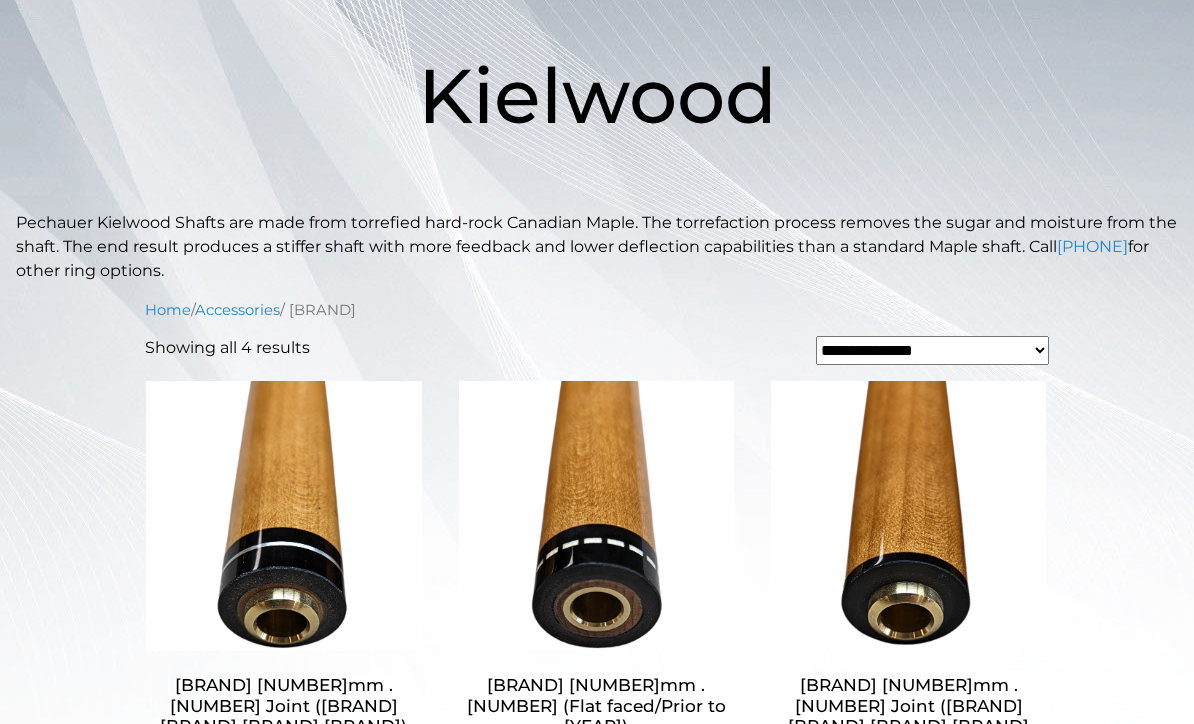 click at bounding box center [284, 516] 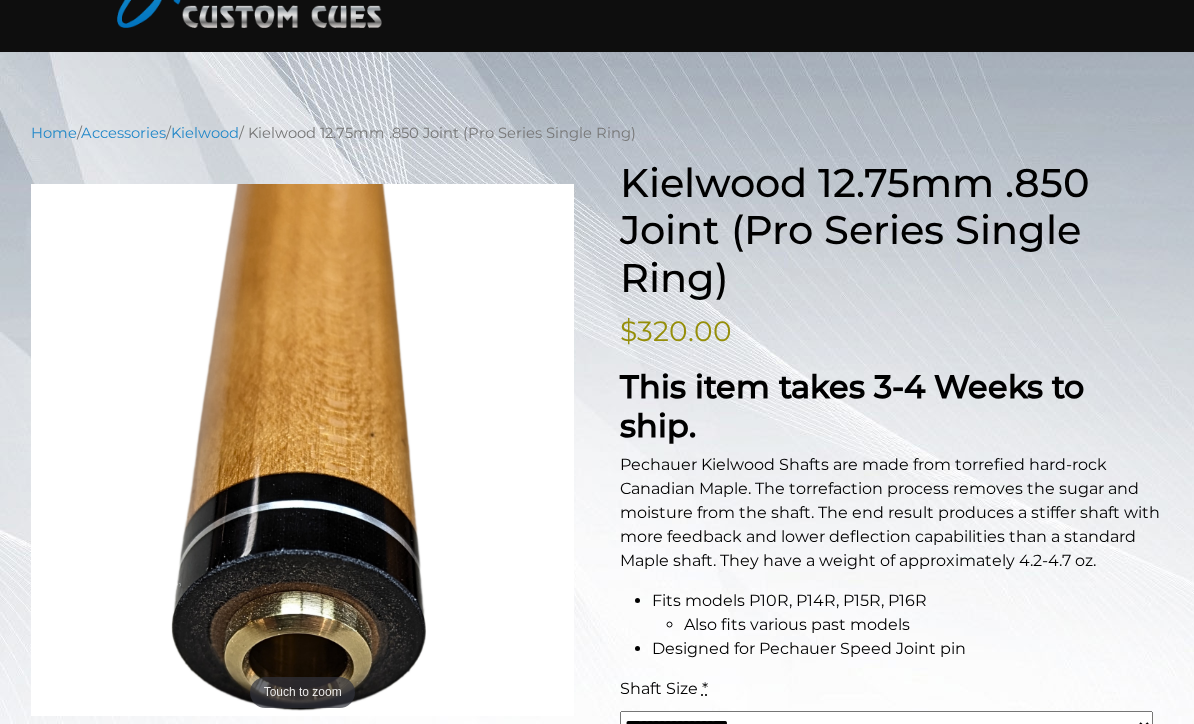 scroll, scrollTop: 0, scrollLeft: 0, axis: both 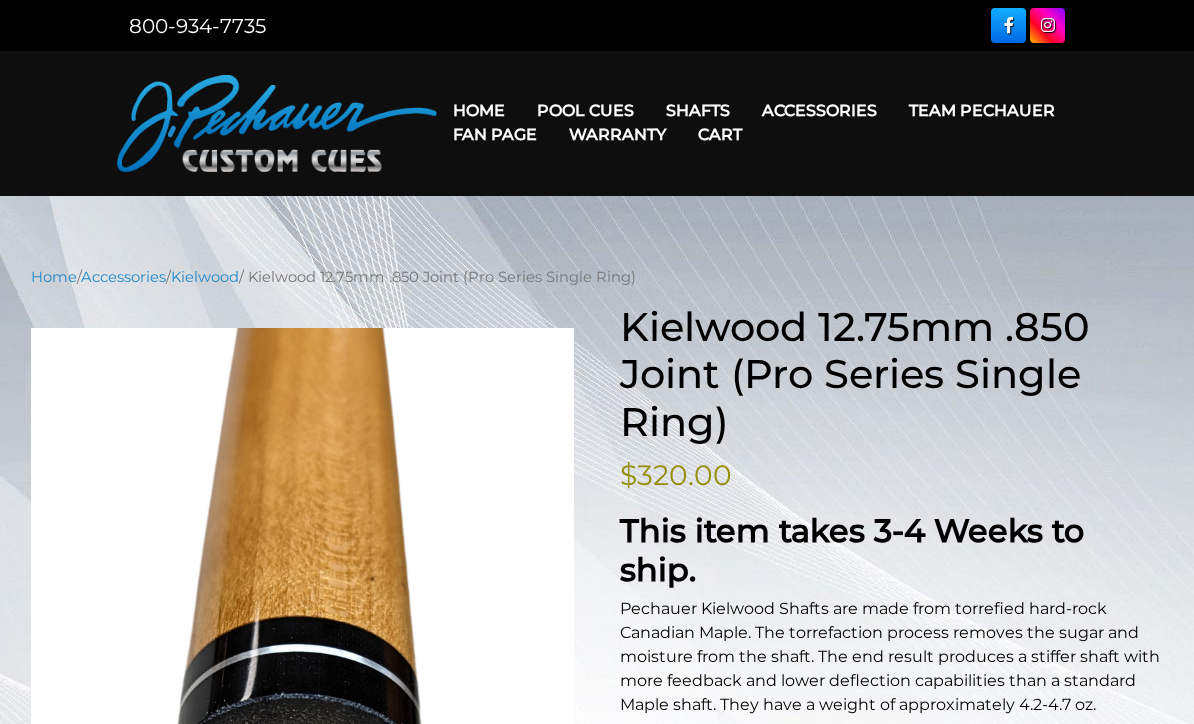 click on "Fan Page" at bounding box center (495, 134) 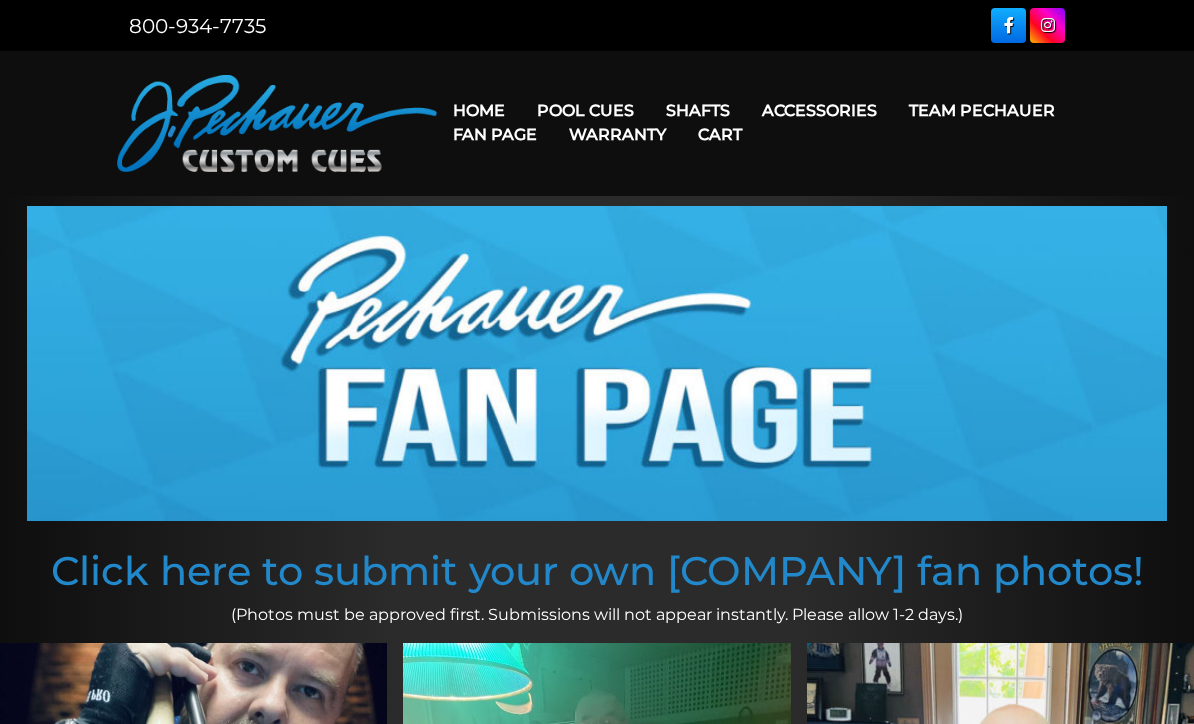 scroll, scrollTop: 0, scrollLeft: 0, axis: both 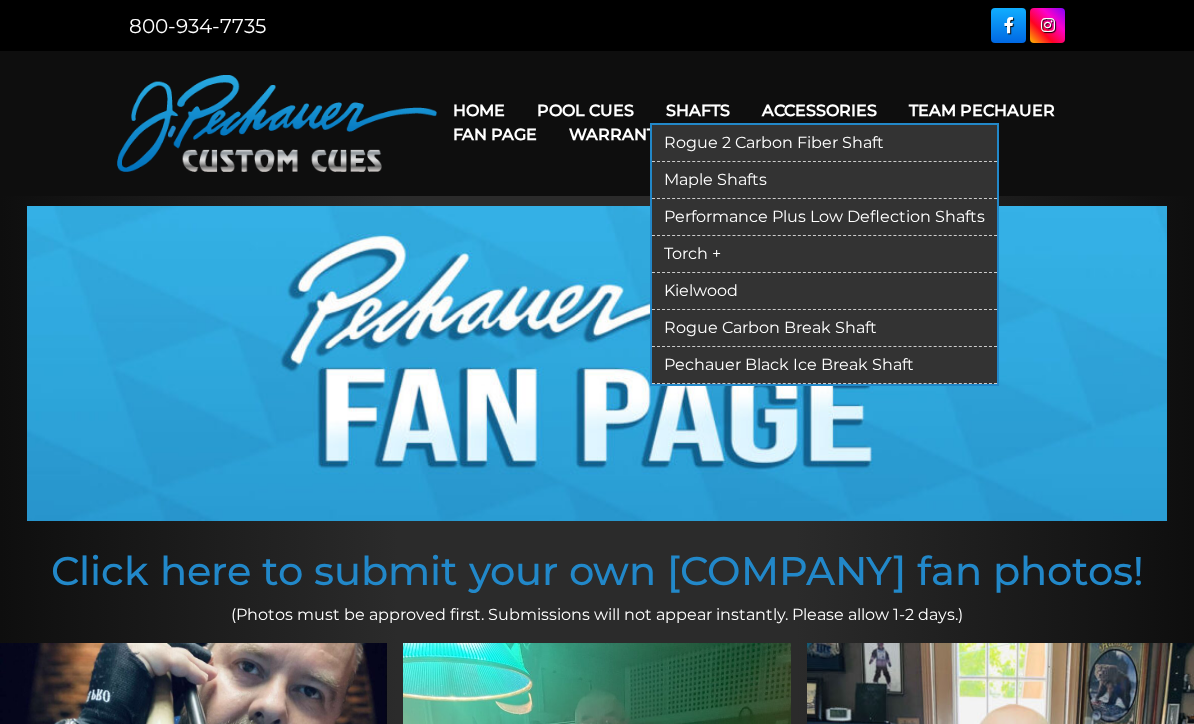 click on "Torch +" at bounding box center [824, 254] 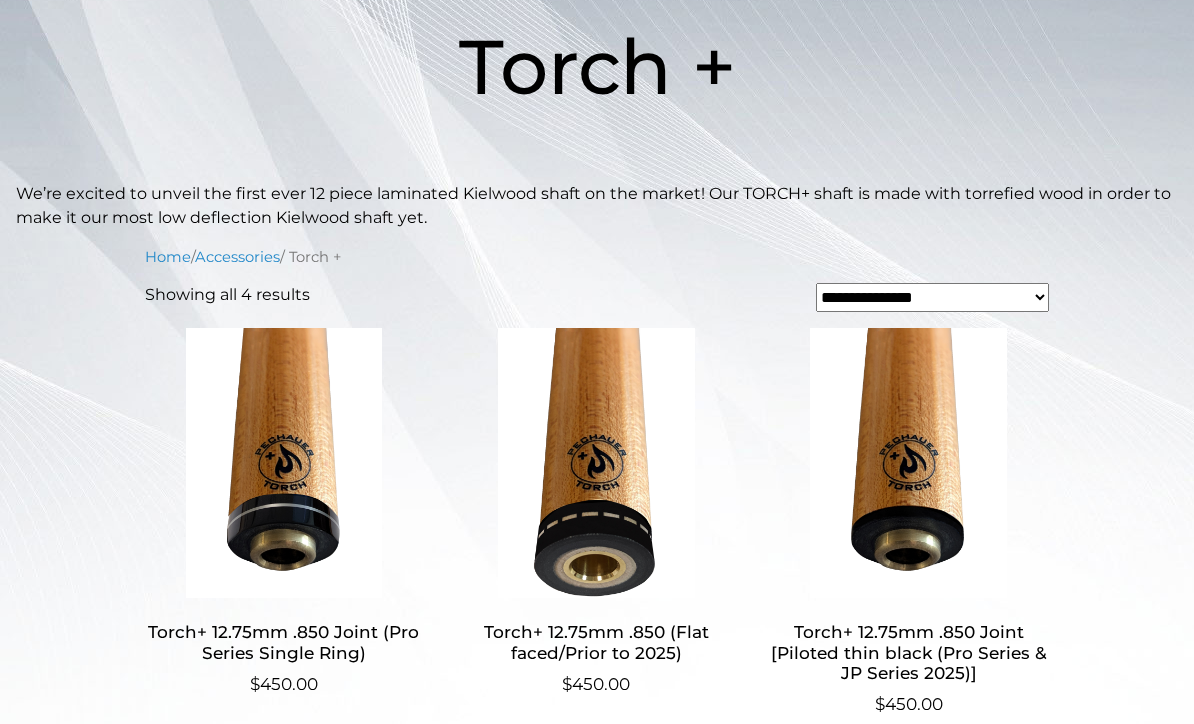 scroll, scrollTop: 325, scrollLeft: 0, axis: vertical 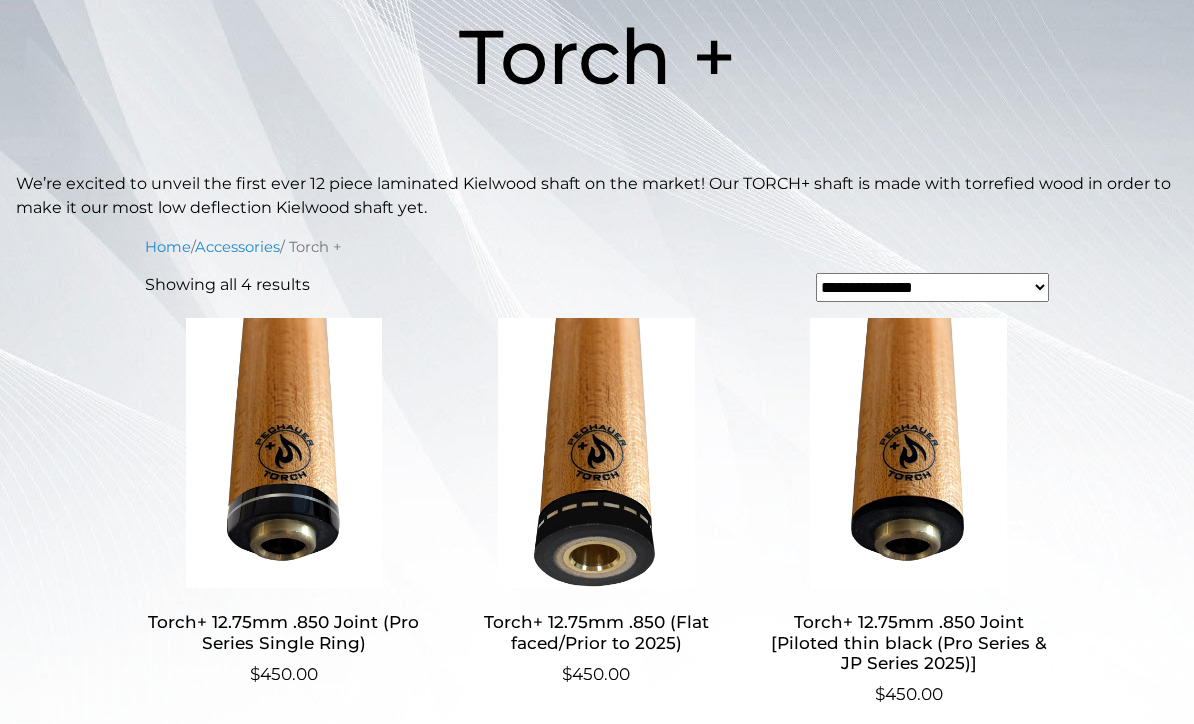click at bounding box center (284, 453) 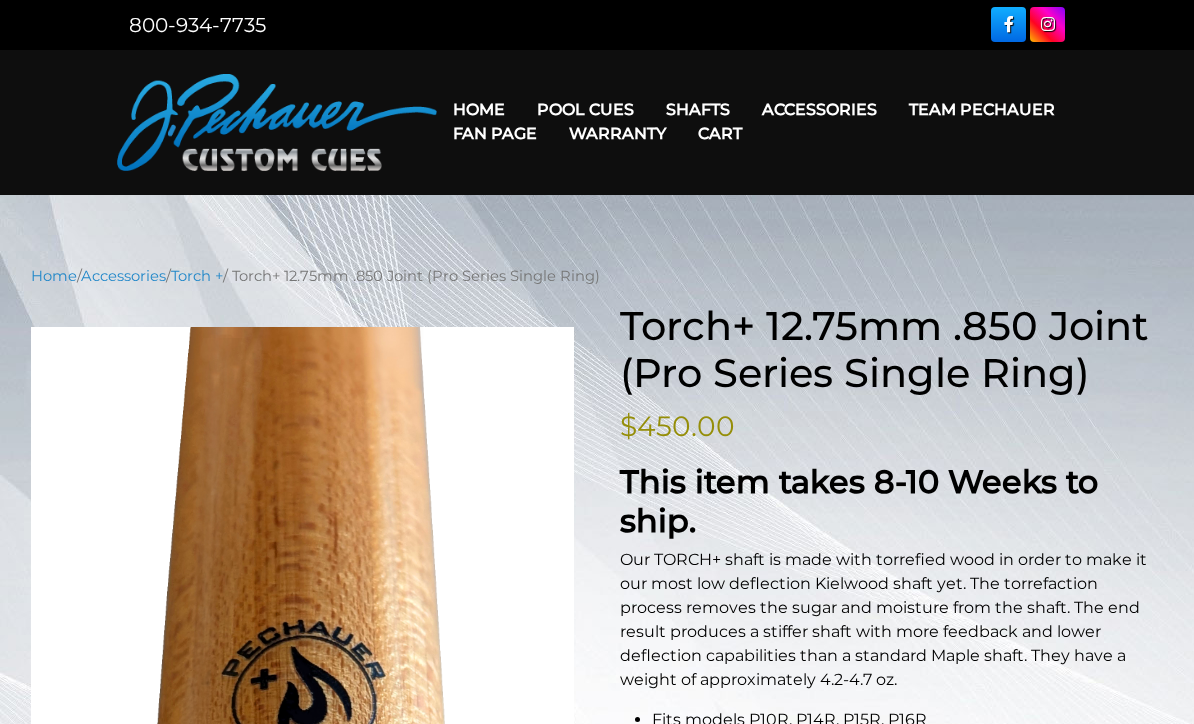 scroll, scrollTop: 0, scrollLeft: 0, axis: both 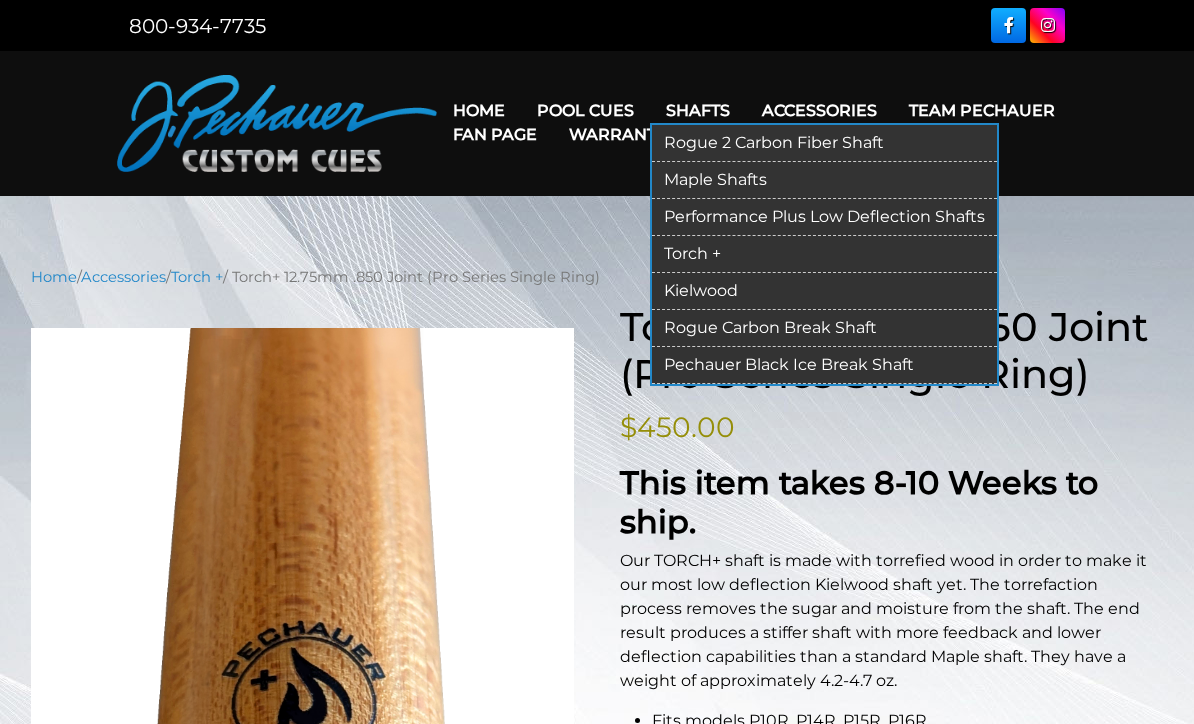 click on "Rogue 2 Carbon Fiber Shaft" at bounding box center (824, 143) 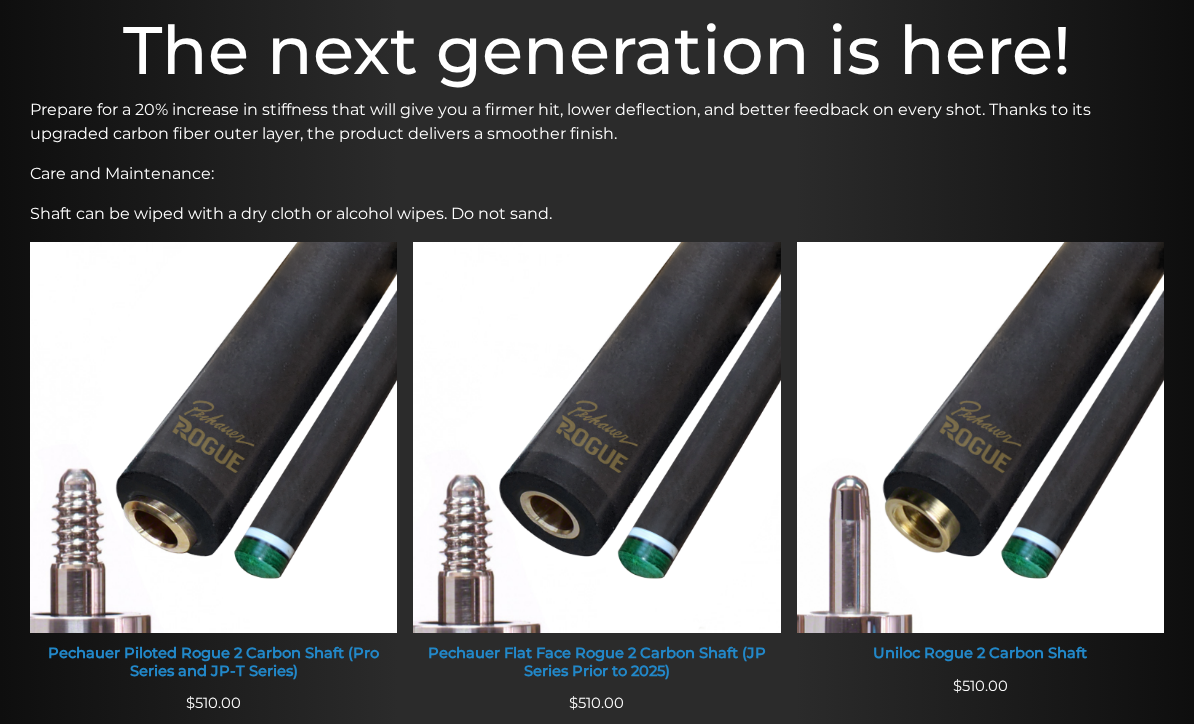 scroll, scrollTop: 627, scrollLeft: 0, axis: vertical 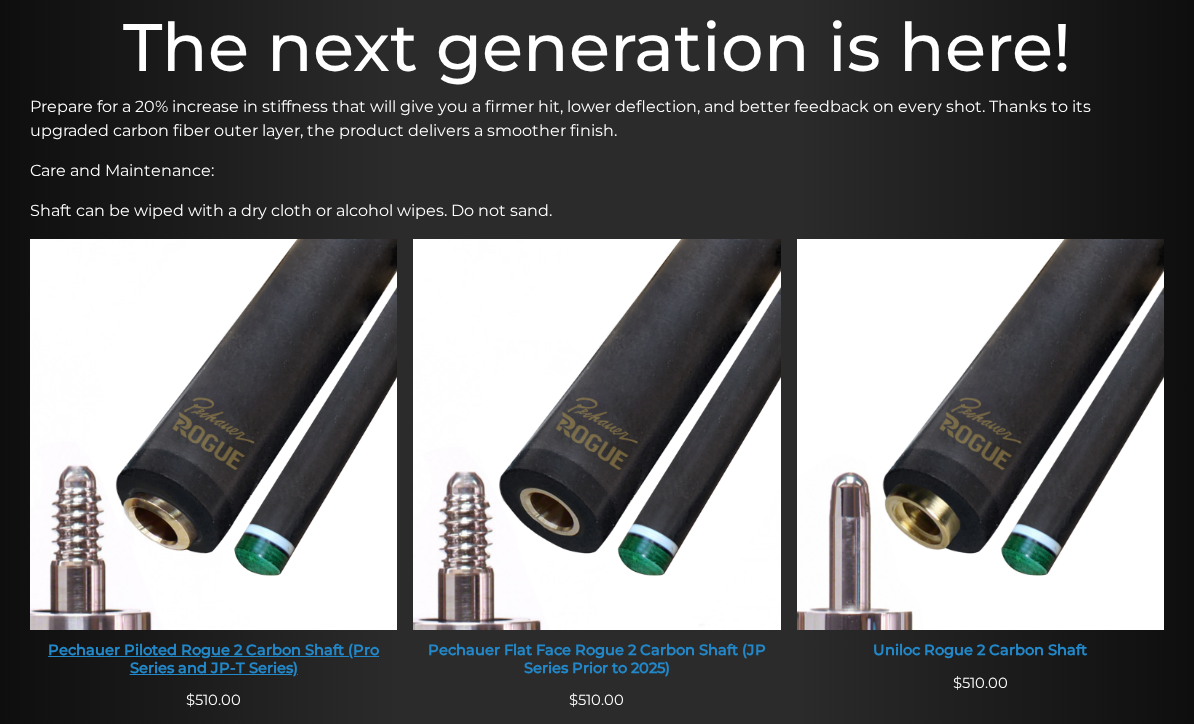click at bounding box center [213, 434] 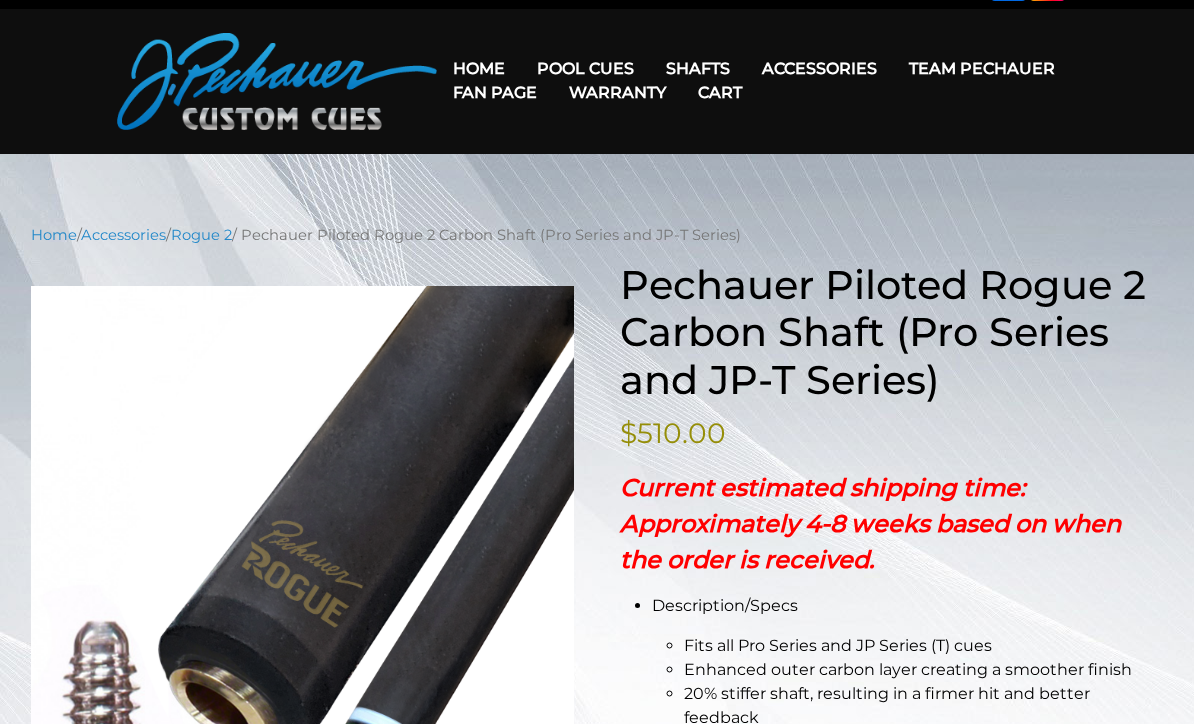 scroll, scrollTop: 0, scrollLeft: 0, axis: both 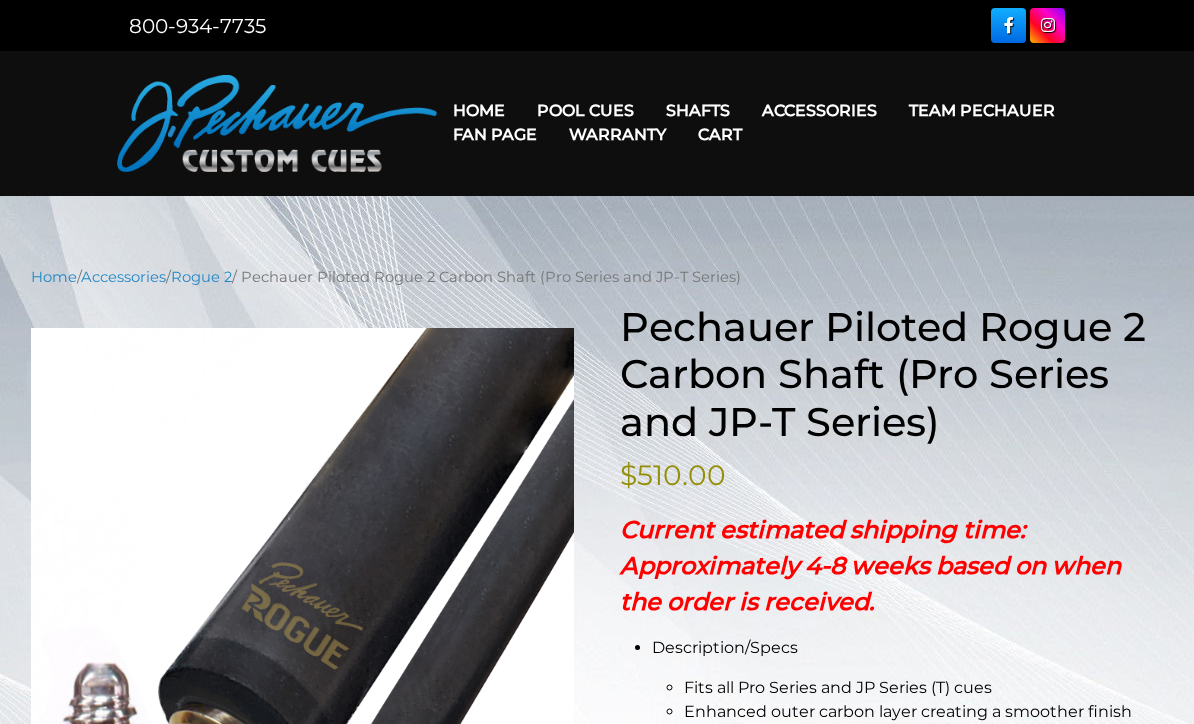 click on "Fan Page" at bounding box center (495, 134) 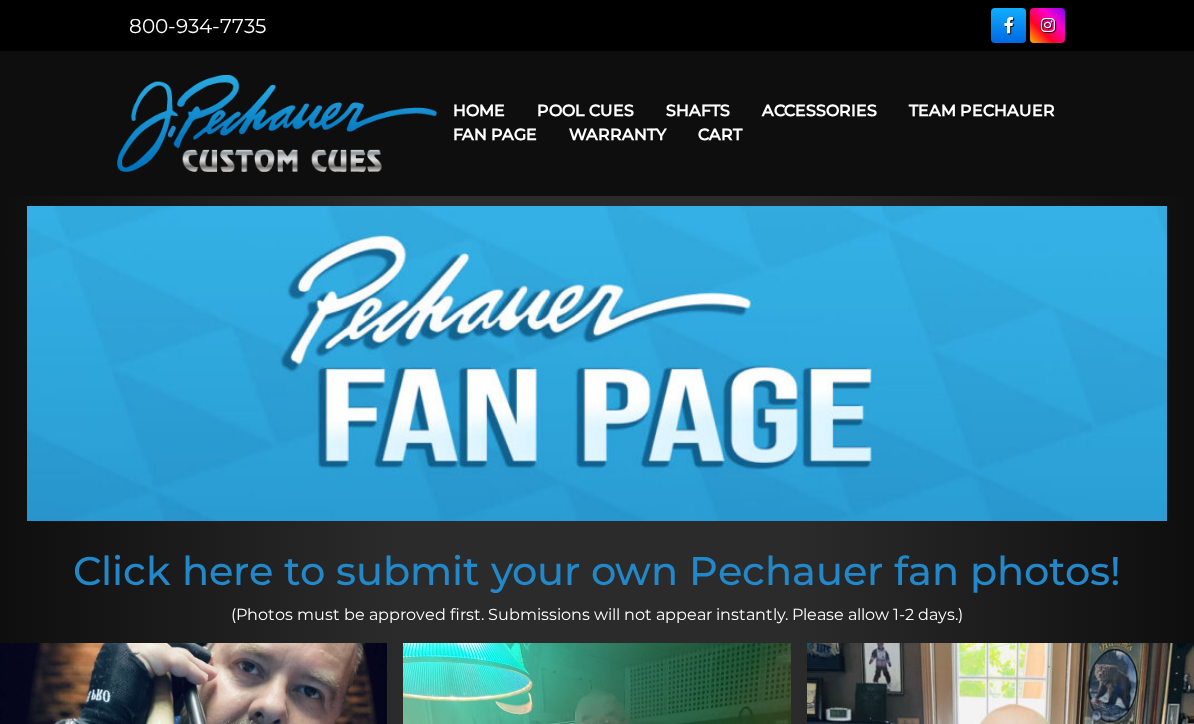 scroll, scrollTop: 0, scrollLeft: 0, axis: both 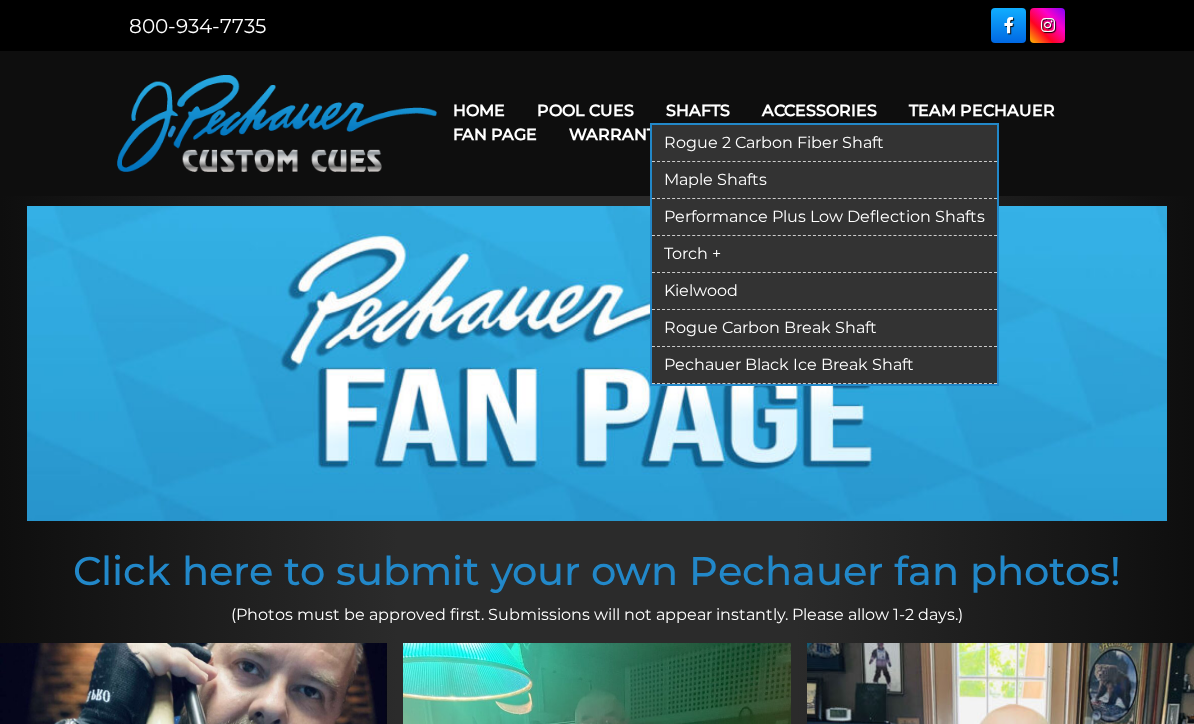 click on "Performance Plus Low Deflection Shafts" at bounding box center [824, 217] 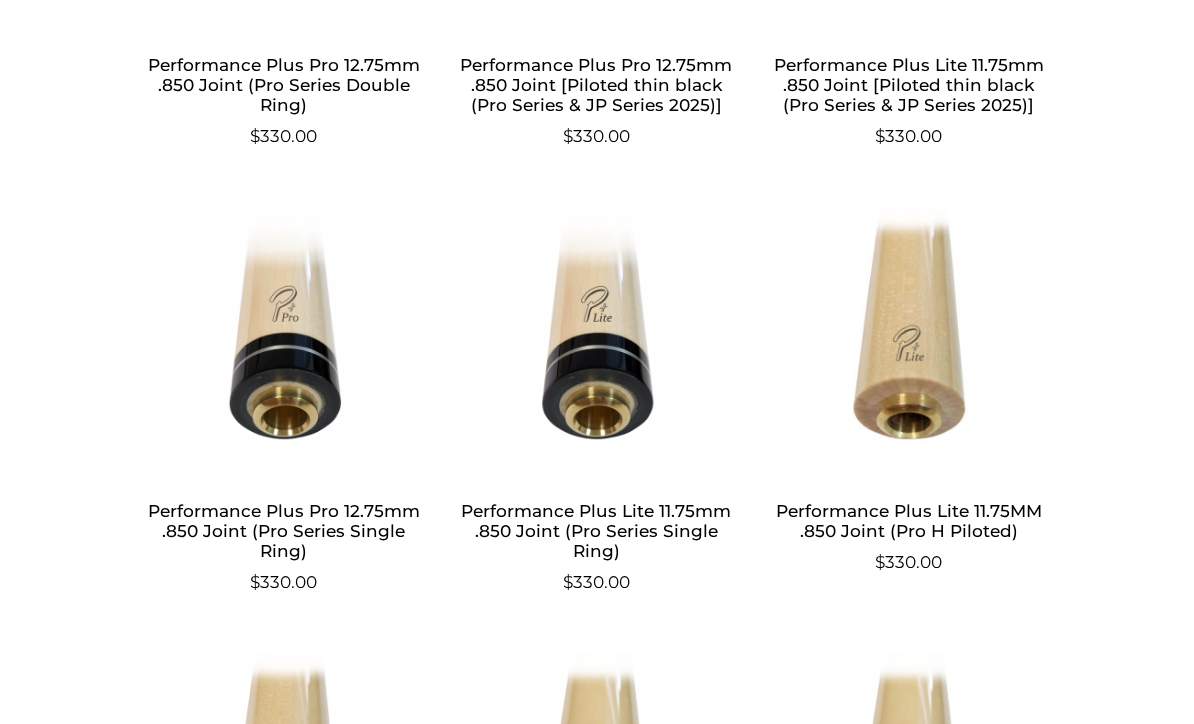scroll, scrollTop: 1416, scrollLeft: 0, axis: vertical 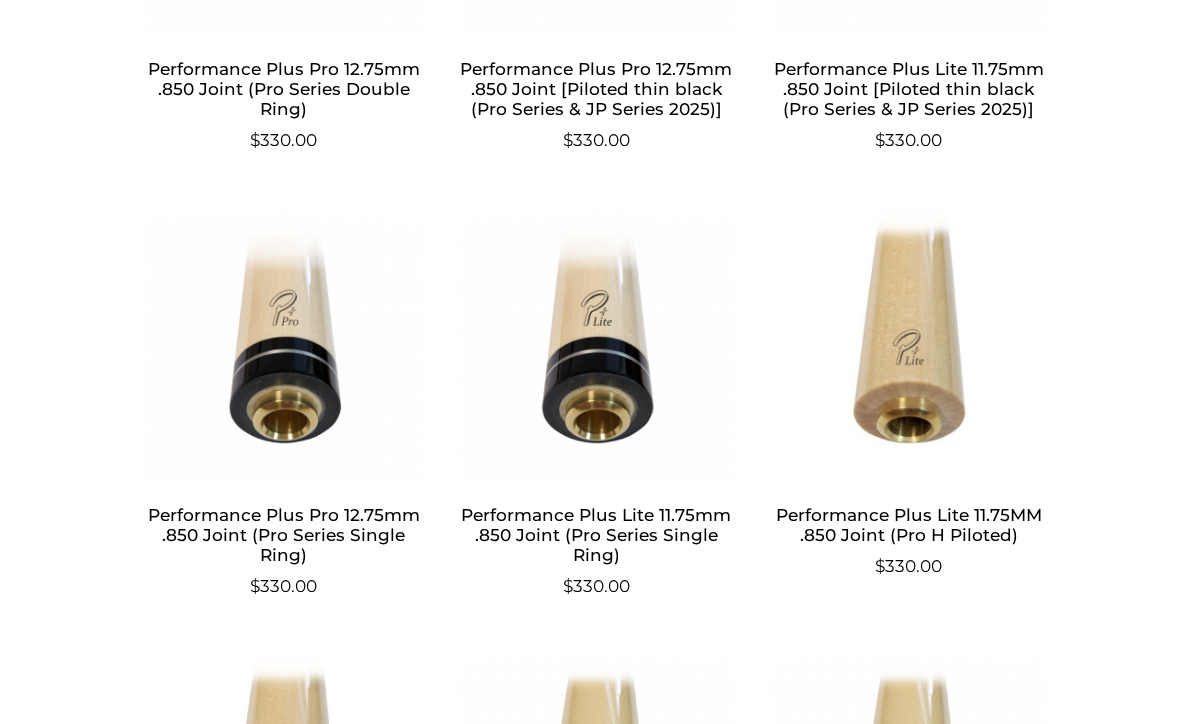 click at bounding box center [284, 345] 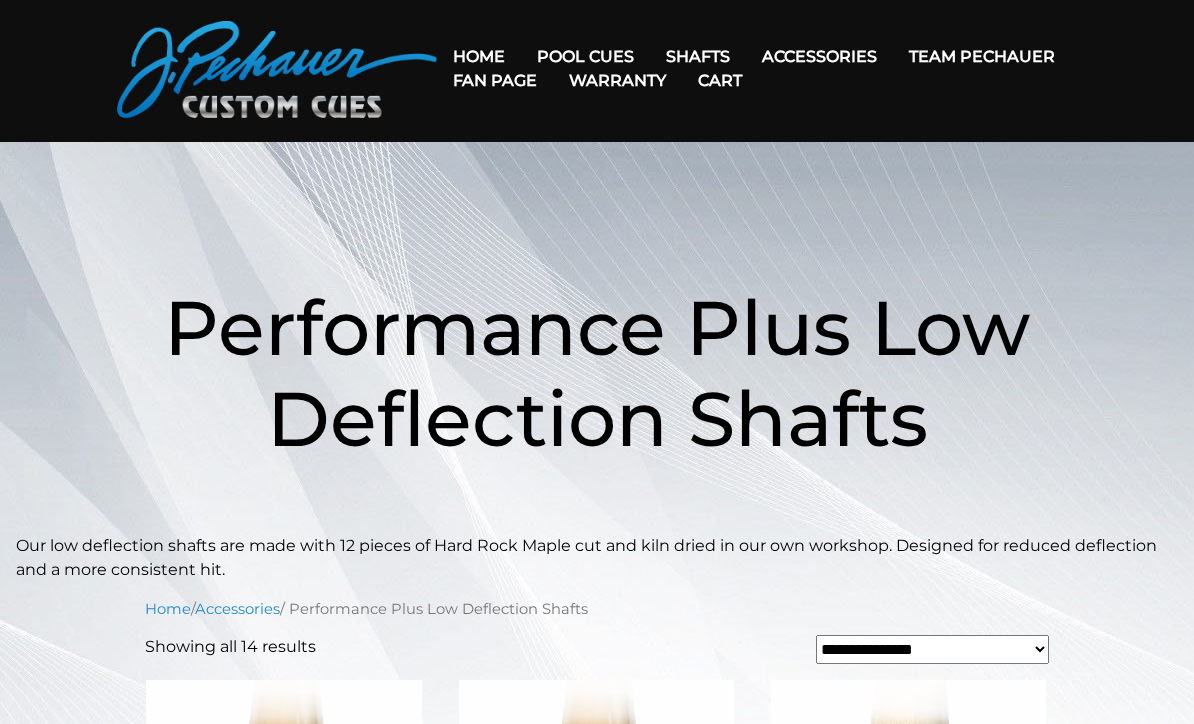 scroll, scrollTop: 0, scrollLeft: 0, axis: both 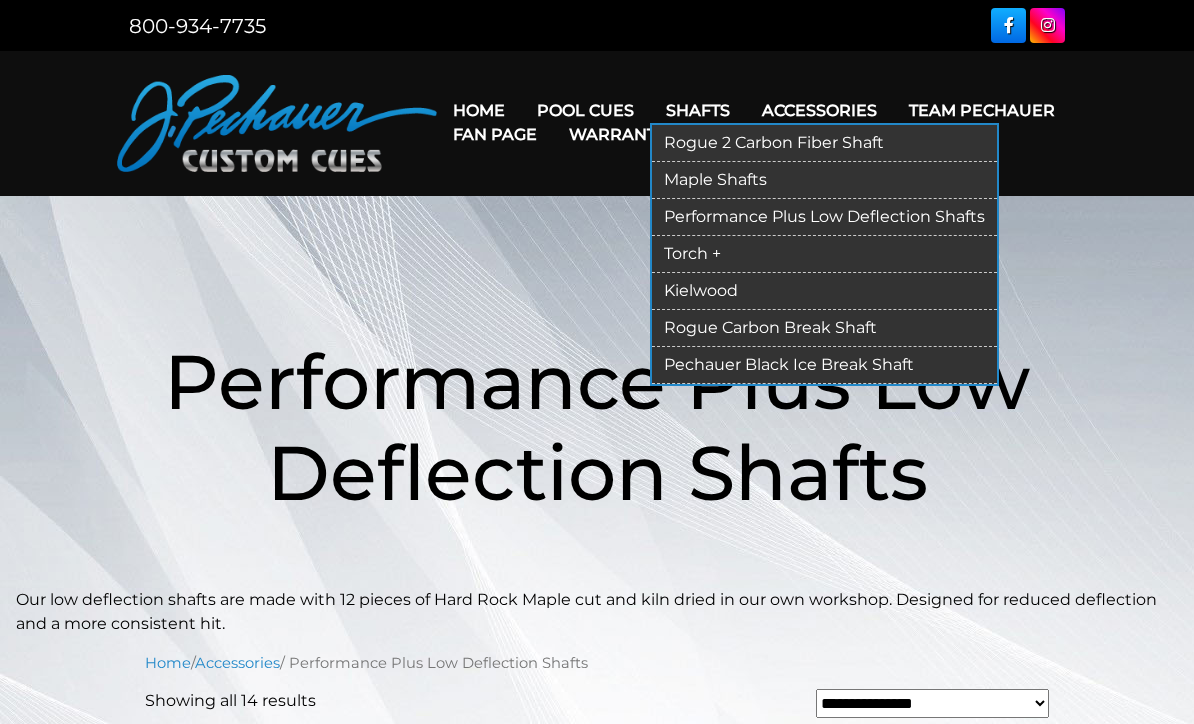 click on "Maple Shafts" at bounding box center (824, 180) 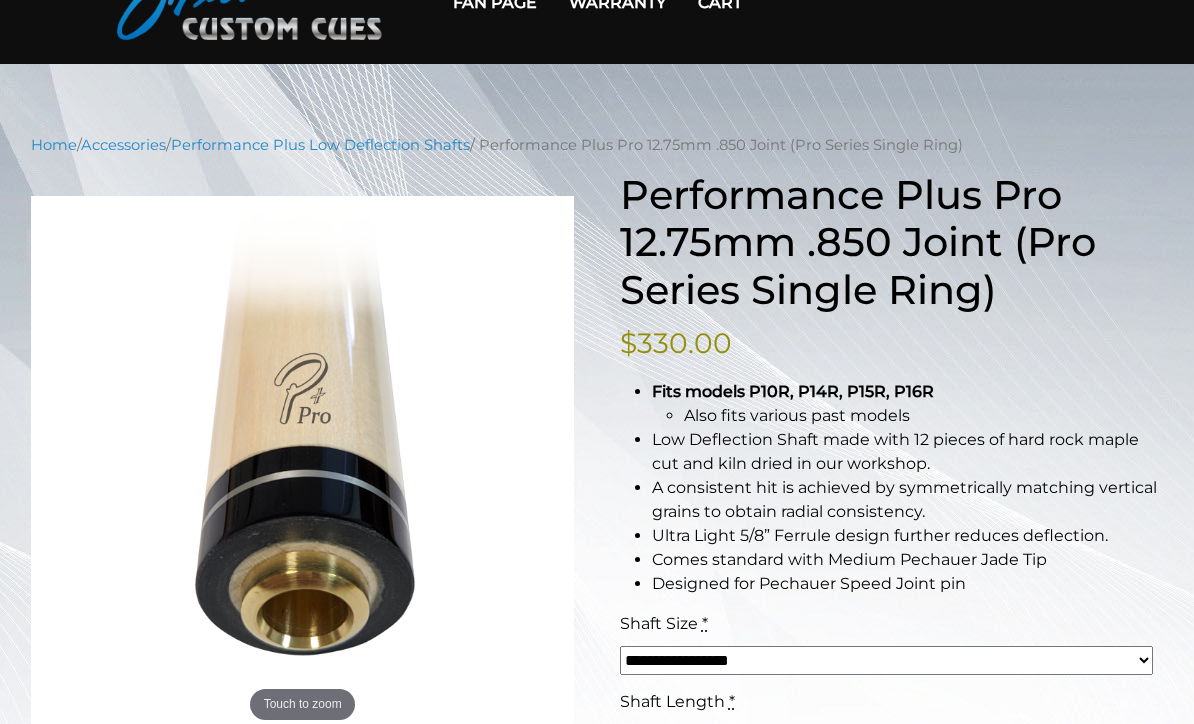 scroll, scrollTop: 0, scrollLeft: 0, axis: both 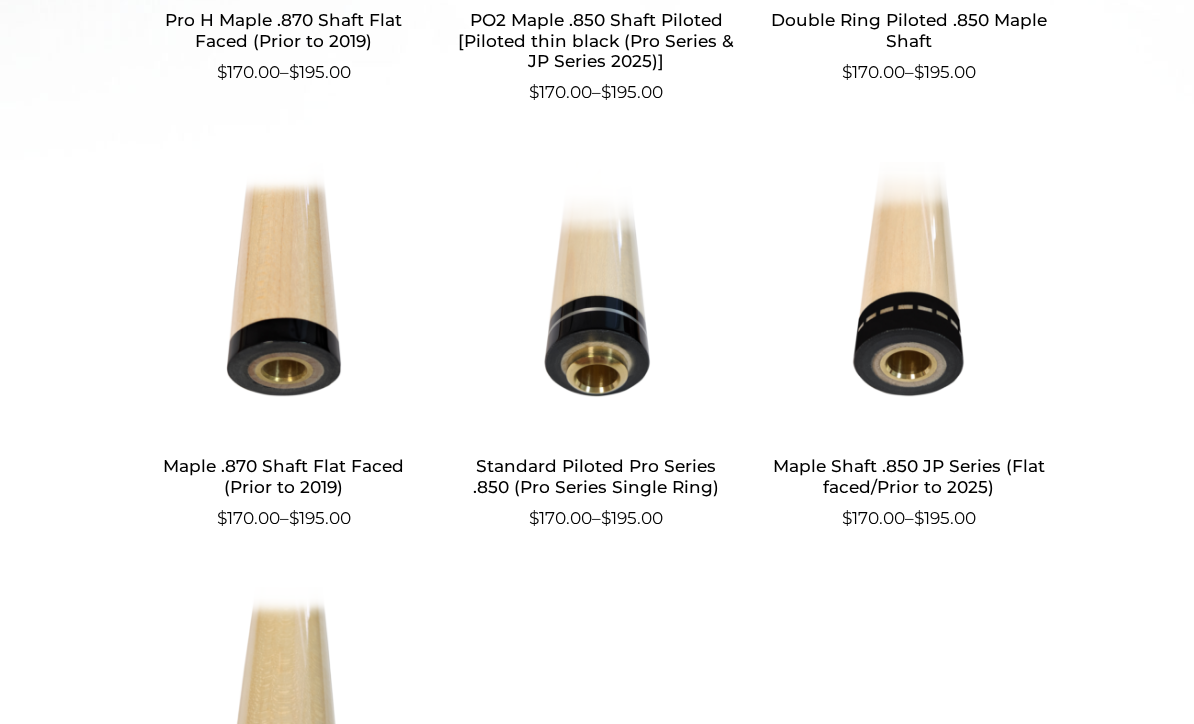click at bounding box center (596, 297) 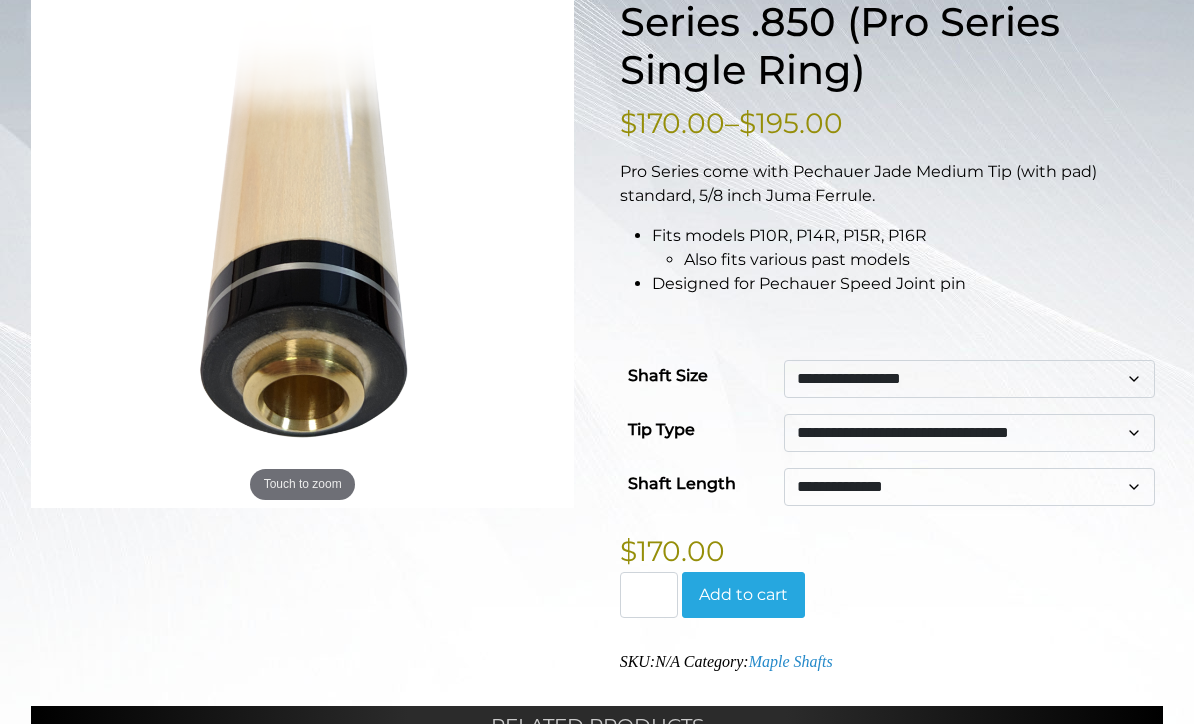 scroll, scrollTop: 355, scrollLeft: 0, axis: vertical 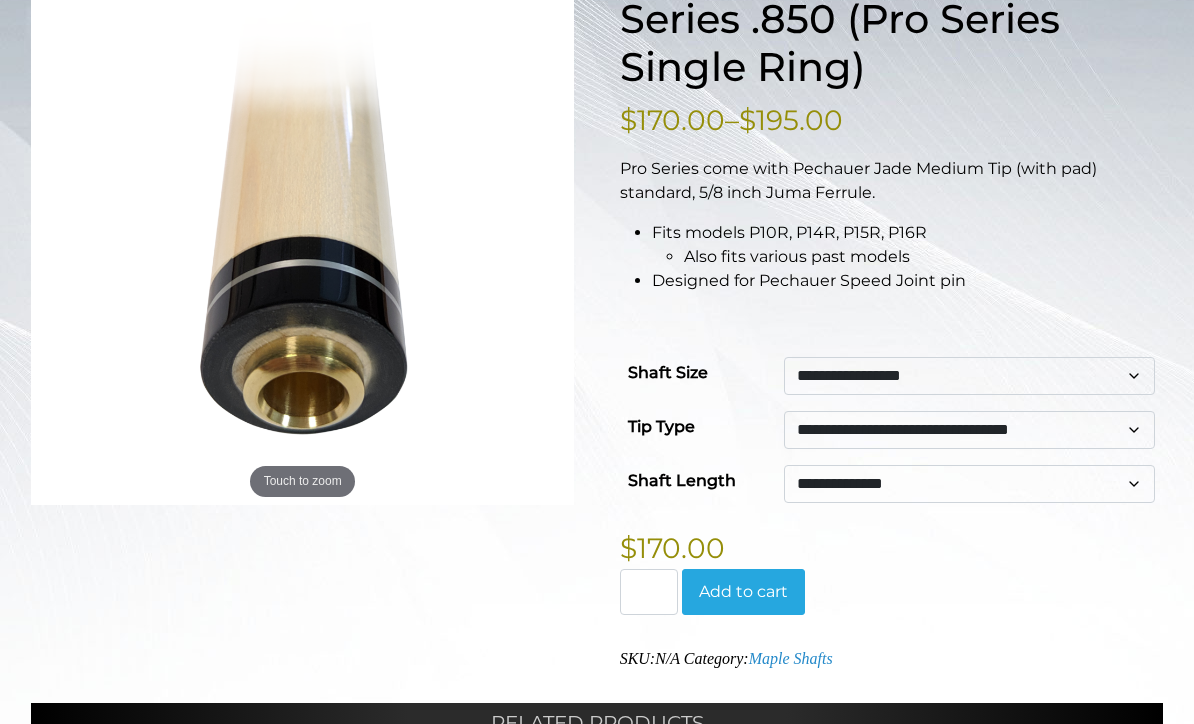 click on "[CREDIT_CARD]" 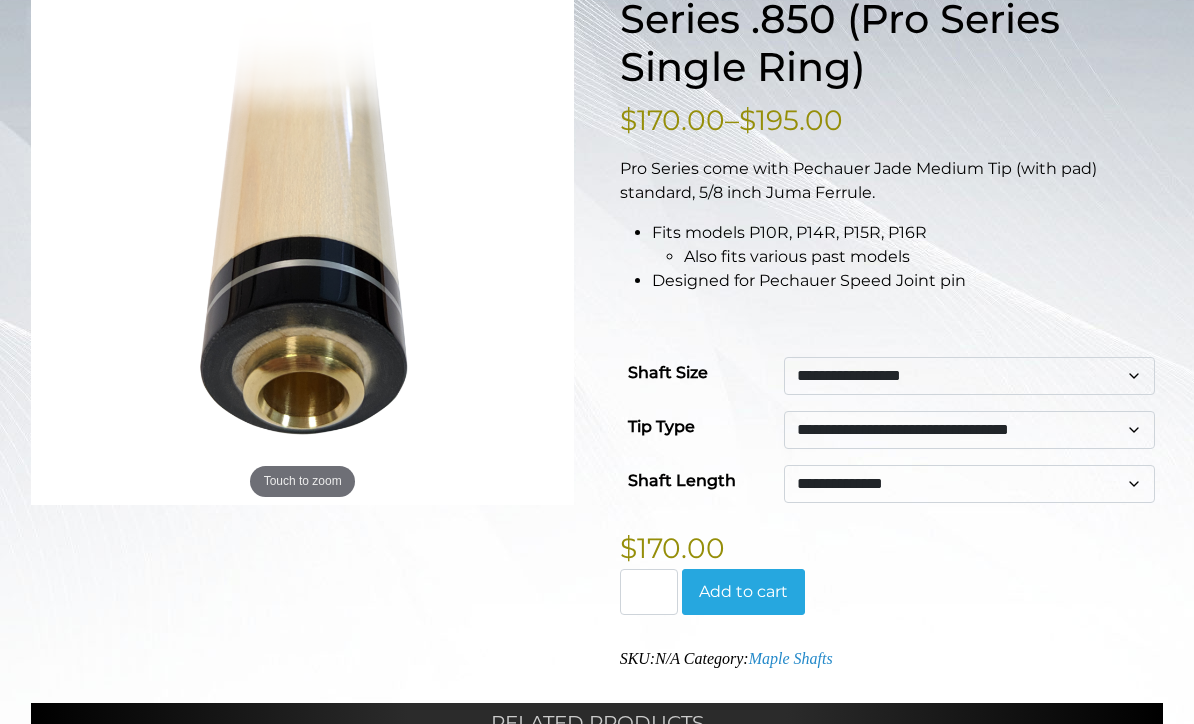 click on "**********" 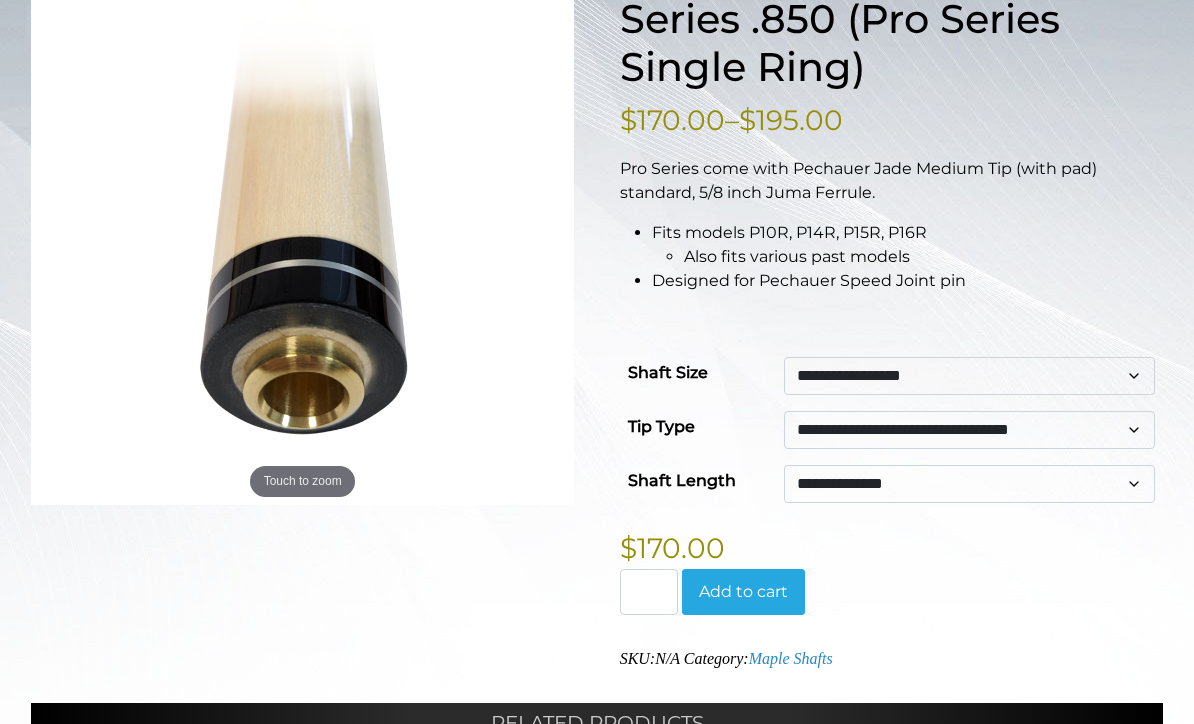 click on "**********" 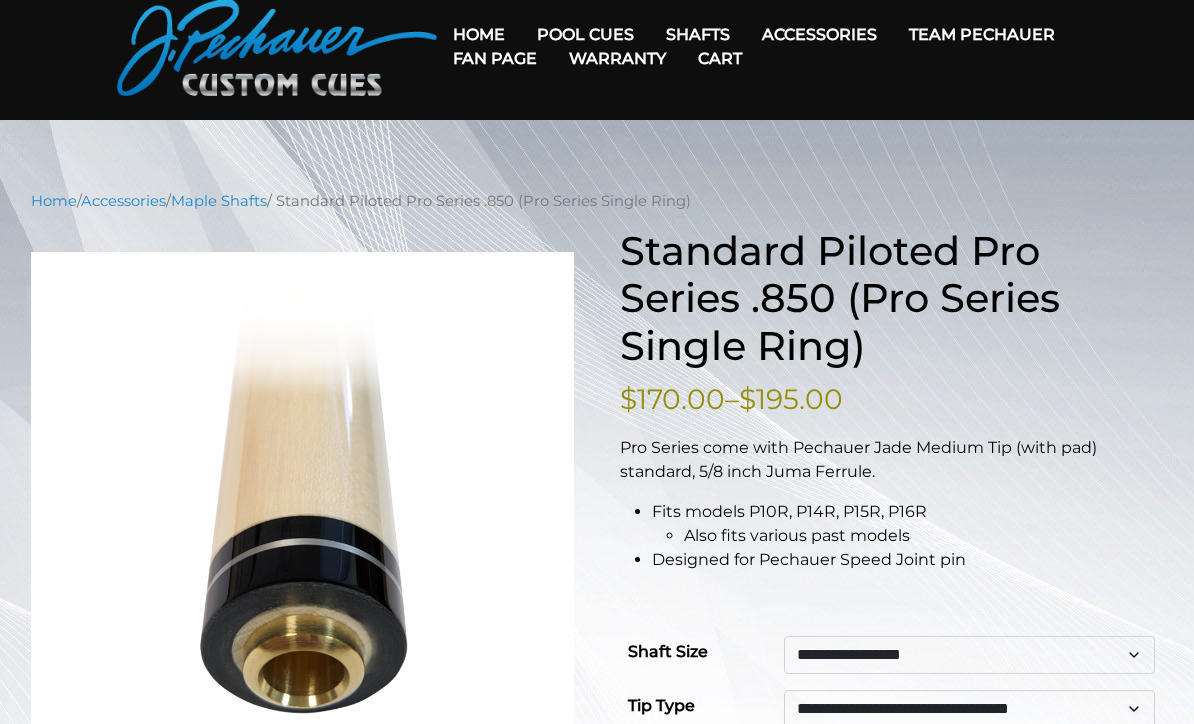 scroll, scrollTop: 0, scrollLeft: 0, axis: both 